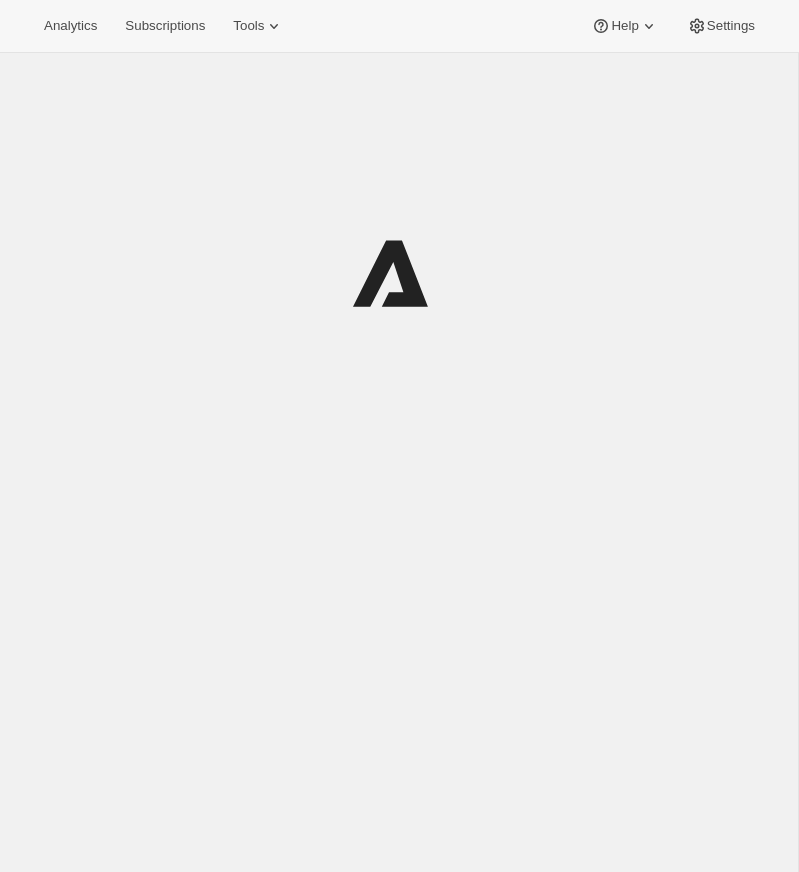 scroll, scrollTop: 0, scrollLeft: 0, axis: both 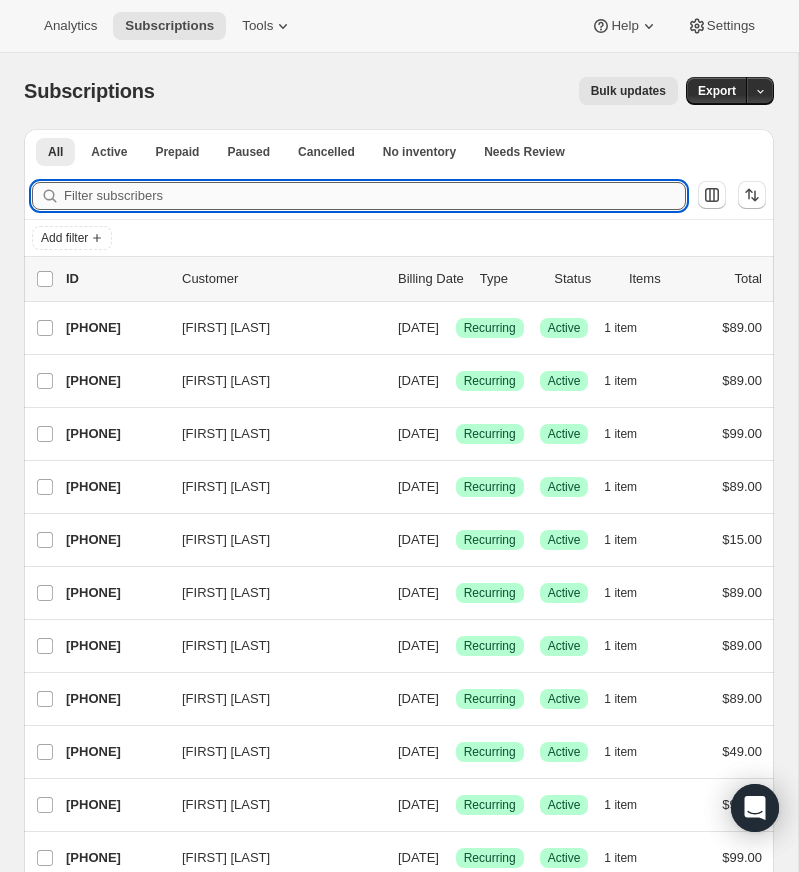 click on "Filter subscribers" at bounding box center (375, 196) 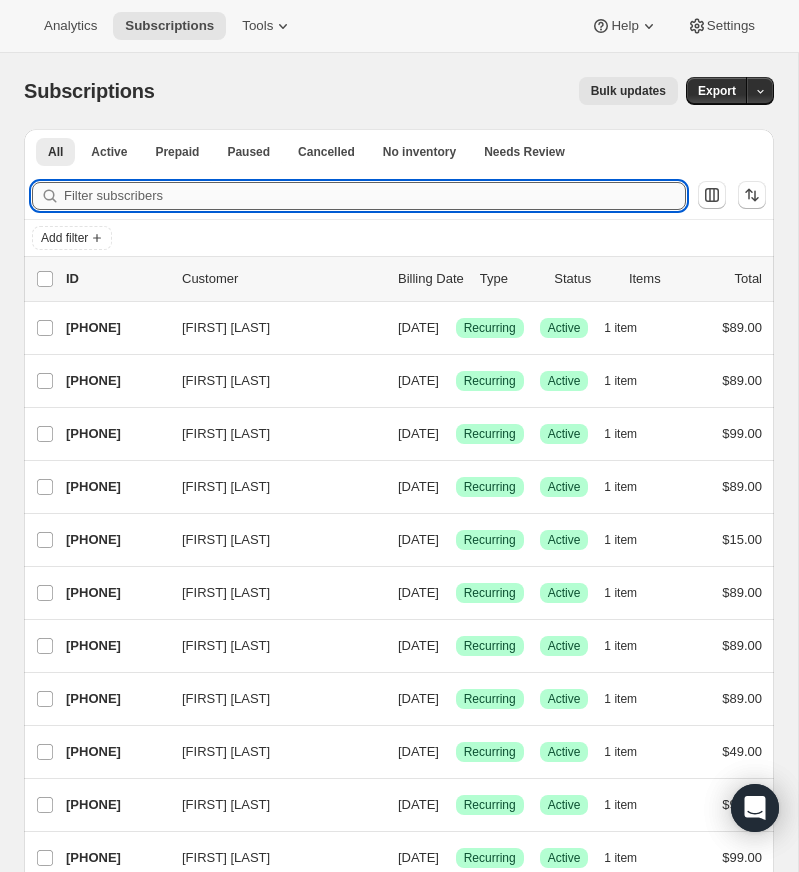paste on "[EMAIL]" 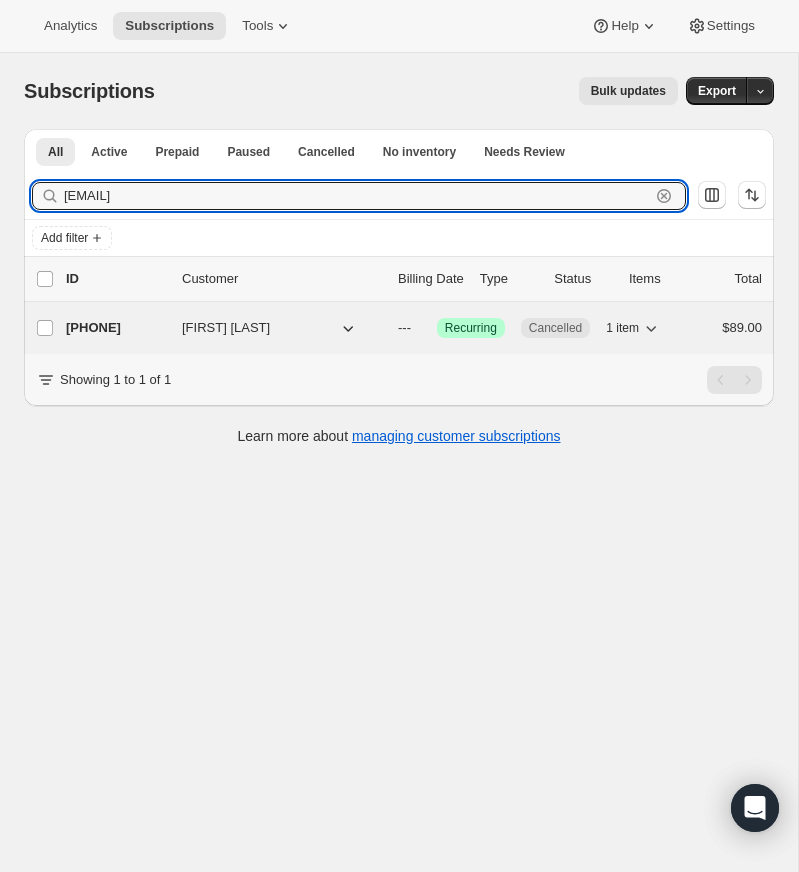 type on "[EMAIL]" 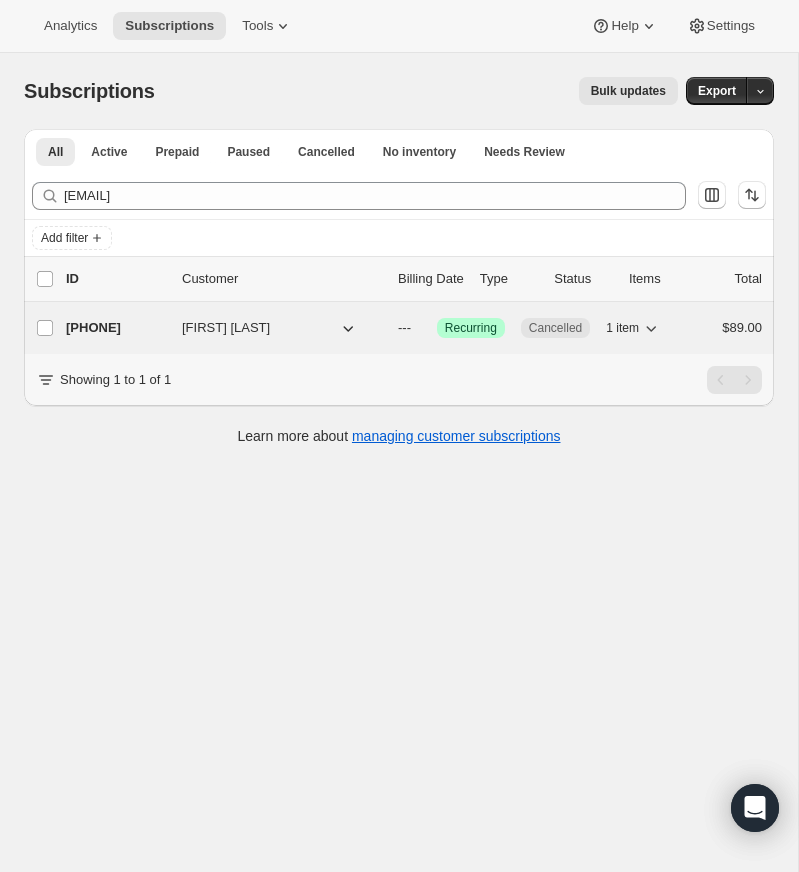 click on "[PHONE]" at bounding box center (116, 328) 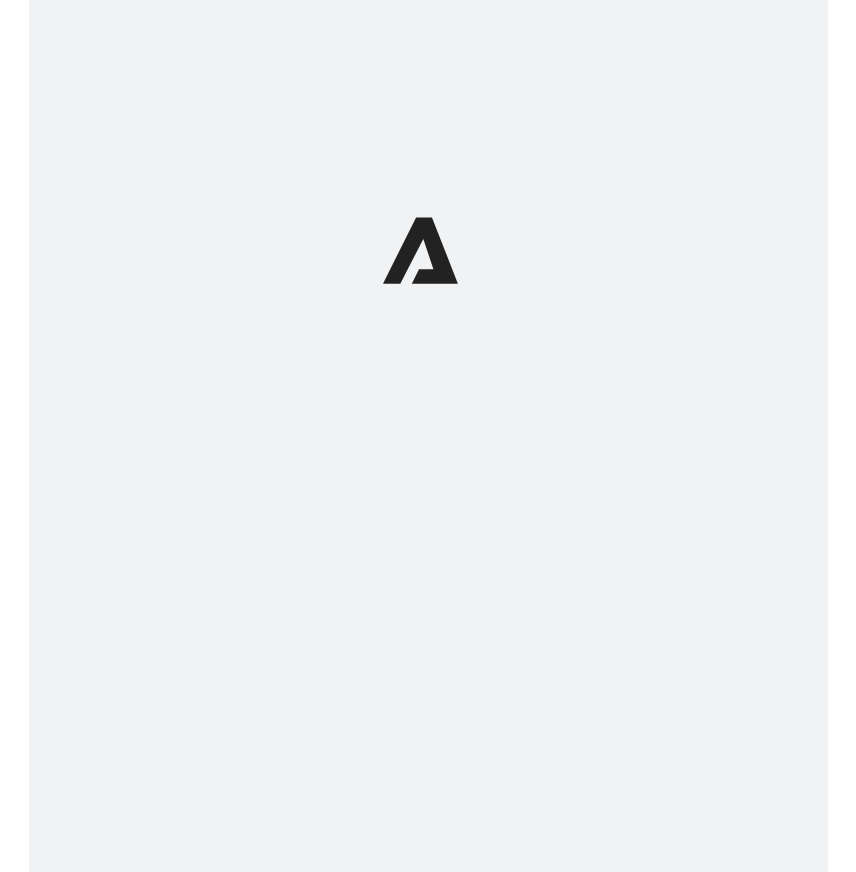 scroll, scrollTop: 0, scrollLeft: 0, axis: both 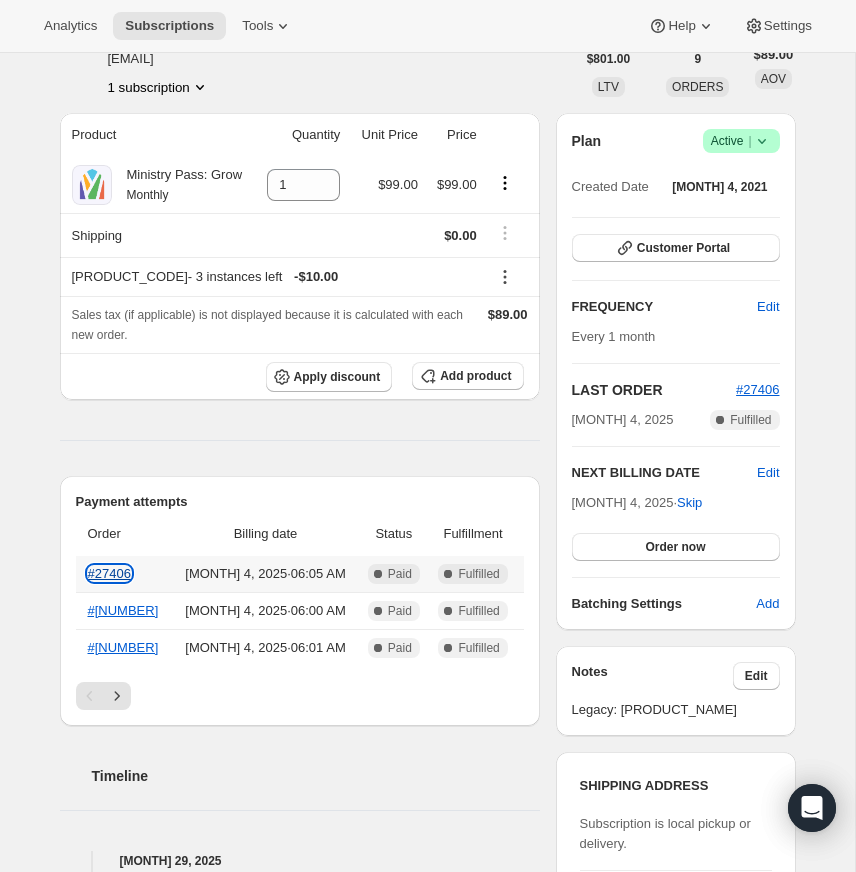 click on "#27406" at bounding box center [109, 573] 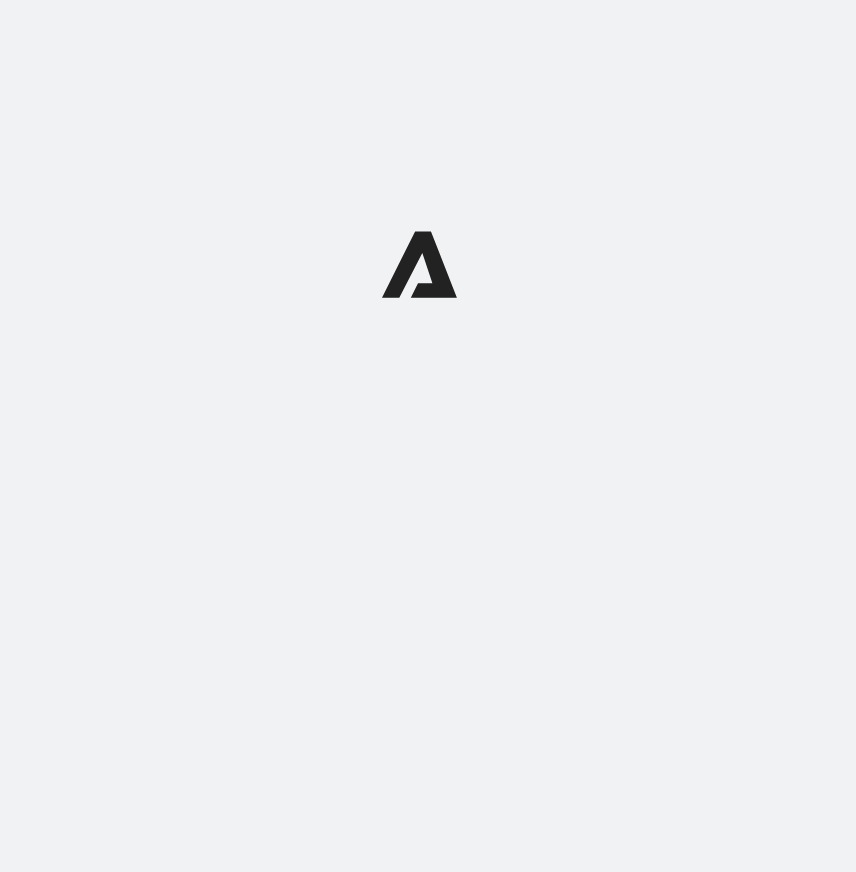 scroll, scrollTop: 0, scrollLeft: 0, axis: both 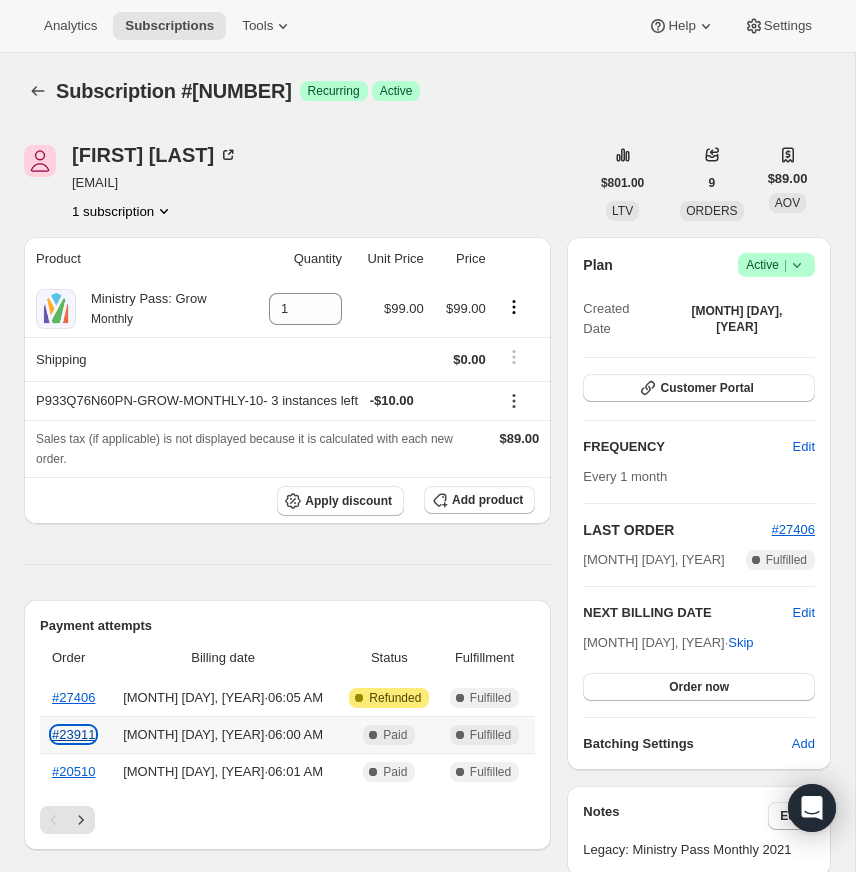 click on "#23911" at bounding box center [73, 734] 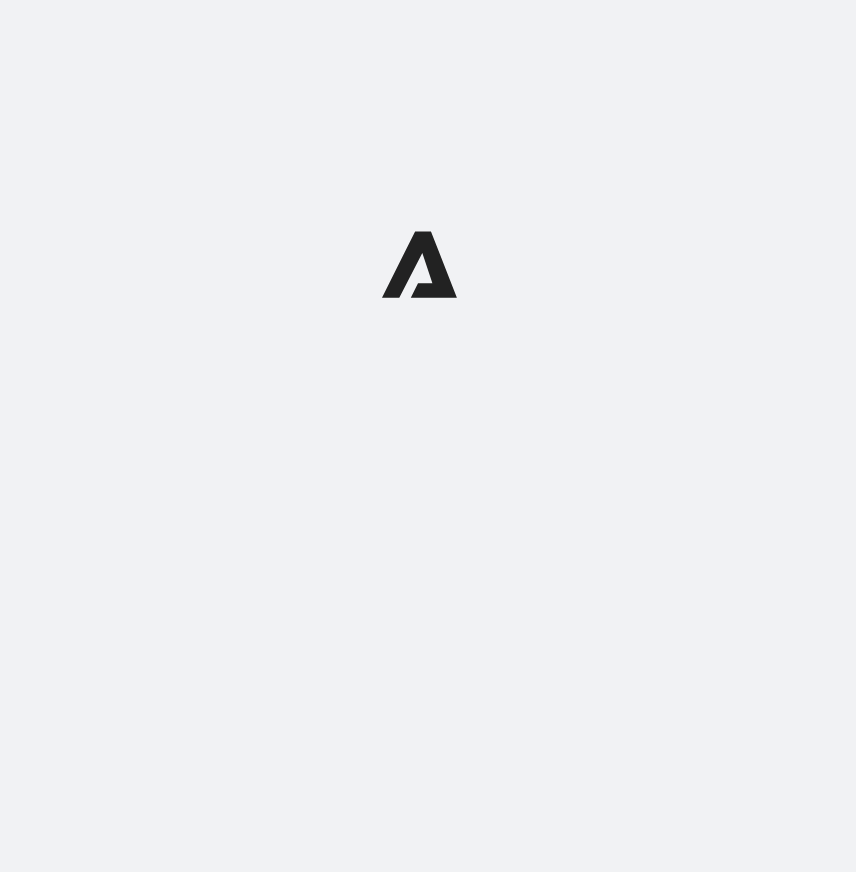 scroll, scrollTop: 0, scrollLeft: 0, axis: both 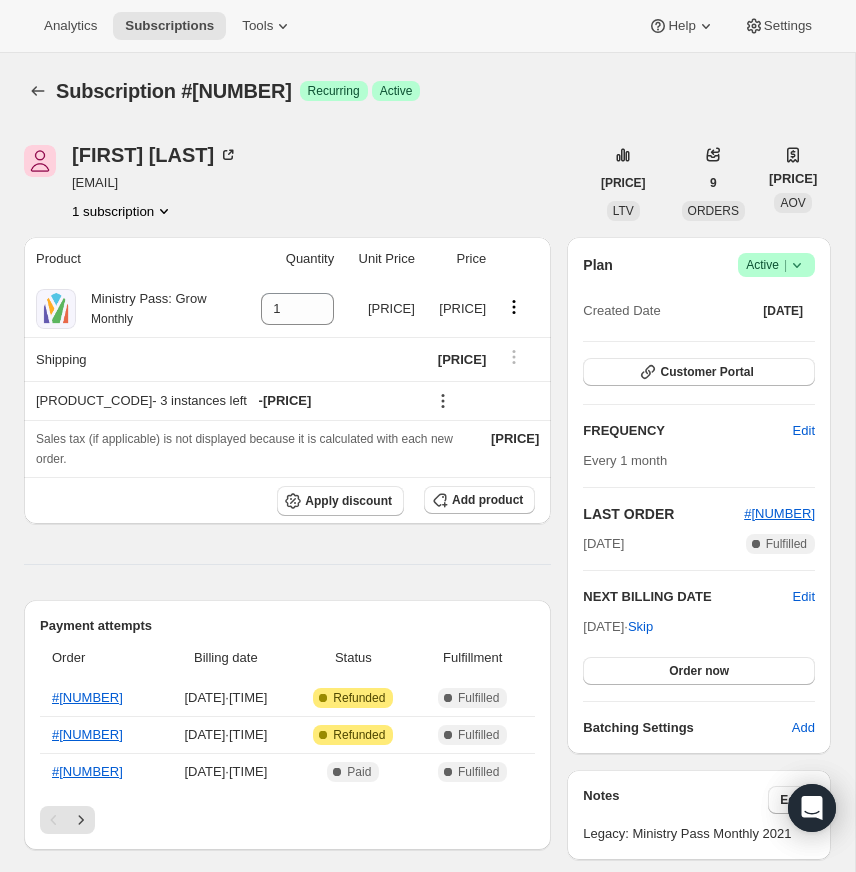 click at bounding box center (797, 265) 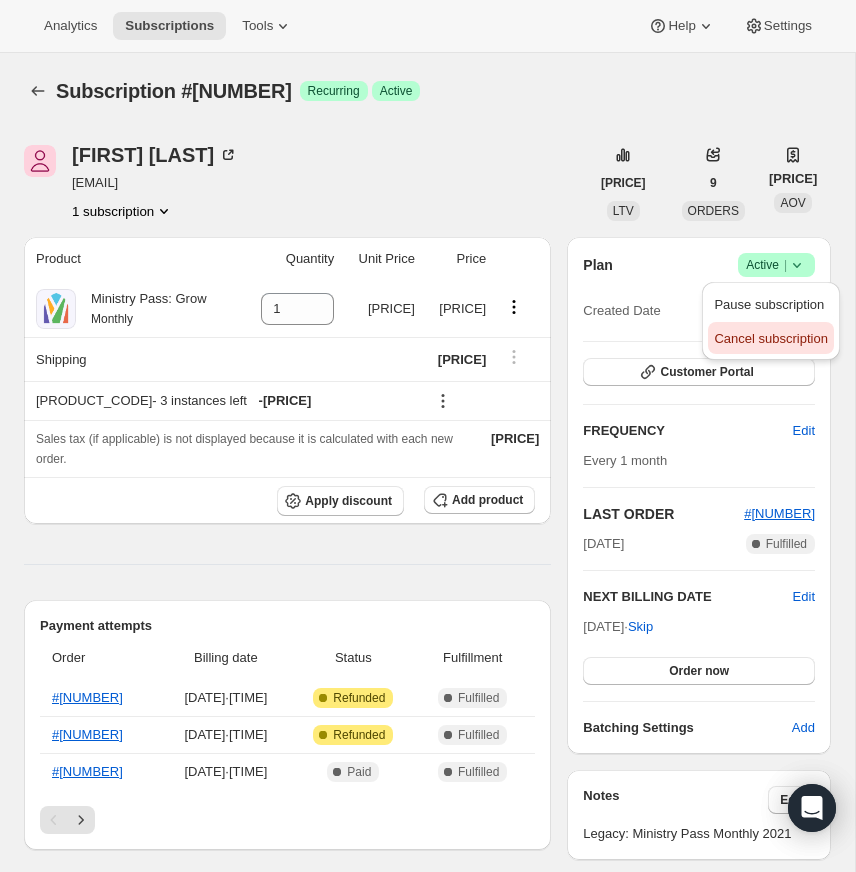 click on "Cancel subscription" at bounding box center (770, 338) 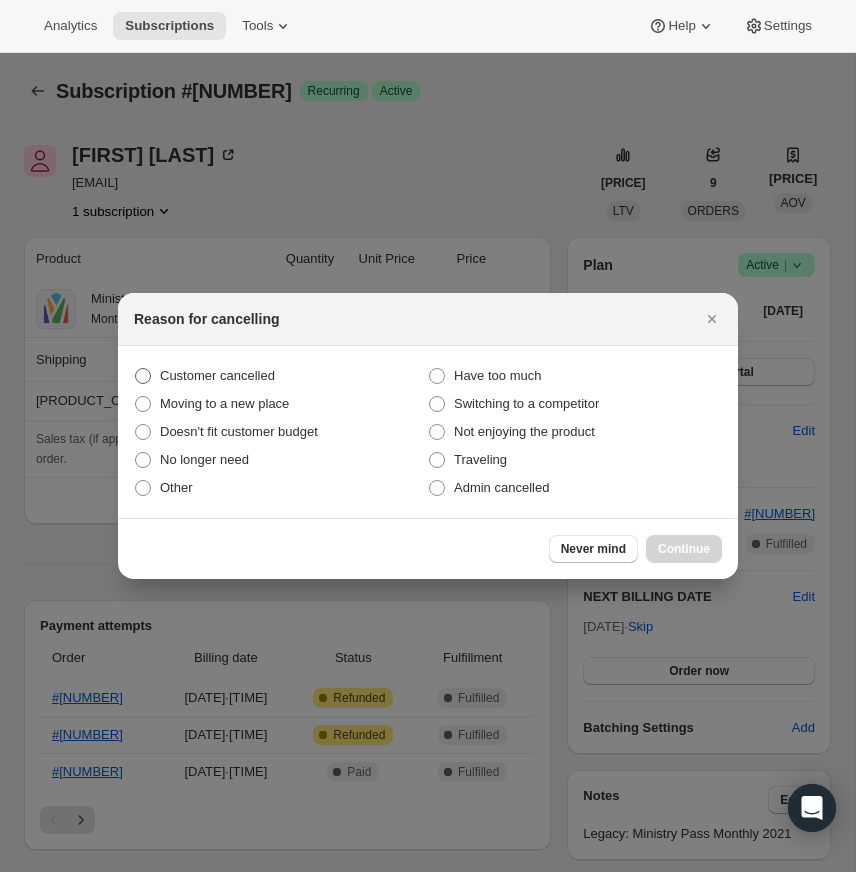 drag, startPoint x: 142, startPoint y: 372, endPoint x: 167, endPoint y: 365, distance: 25.96151 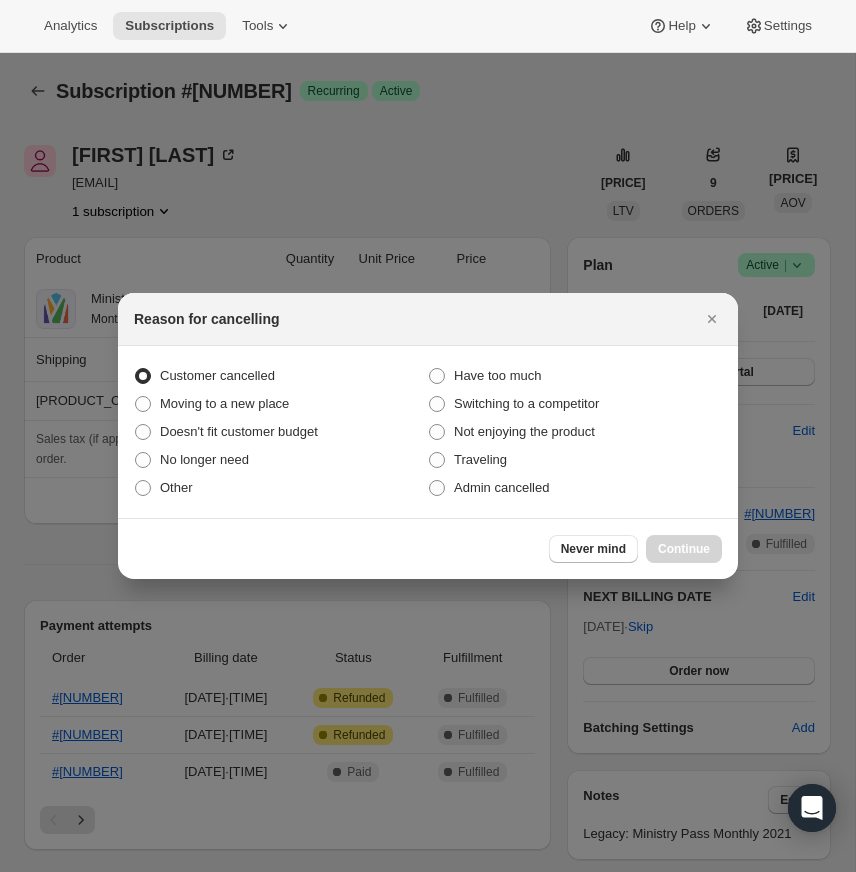 radio on "true" 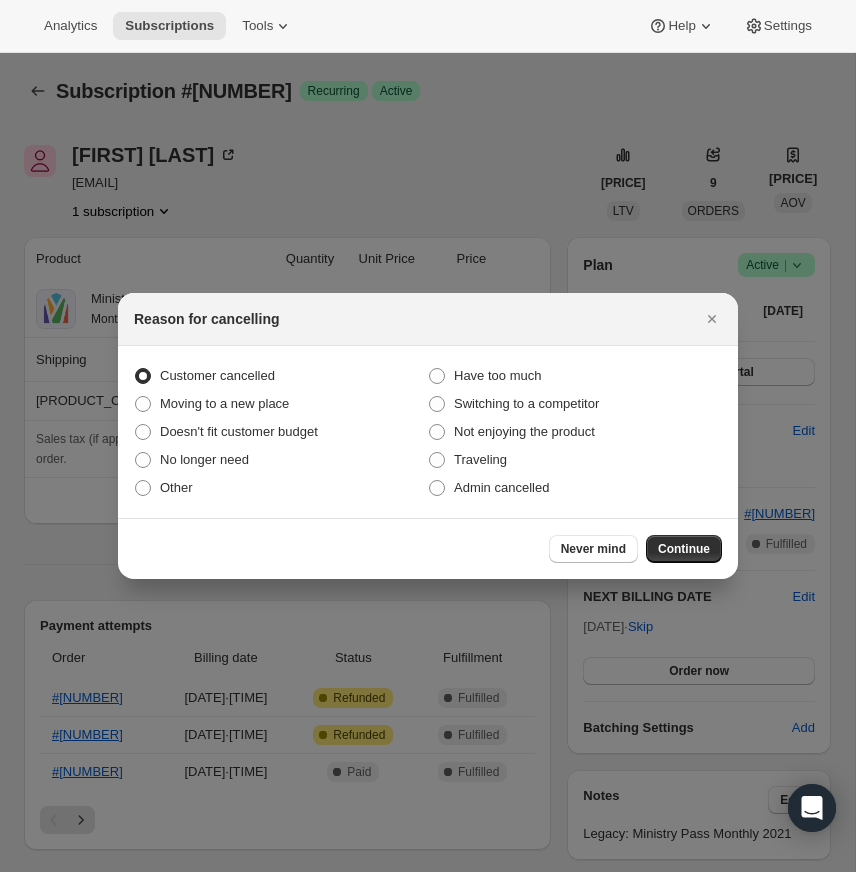 click on "Continue" at bounding box center [684, 549] 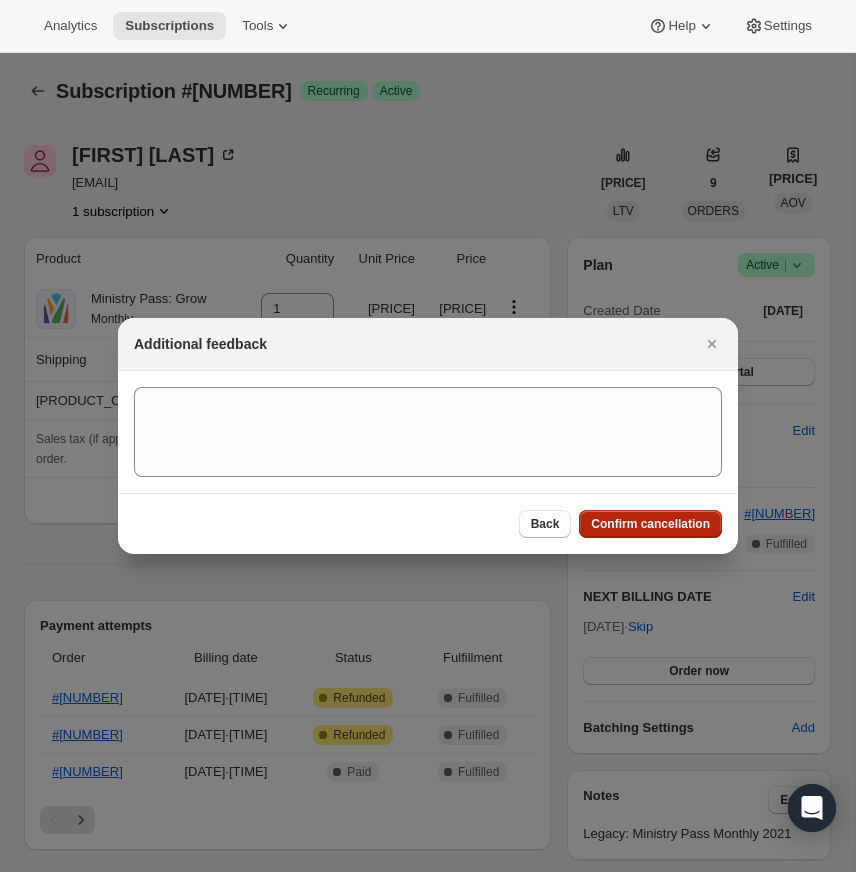 click on "Confirm cancellation" at bounding box center [650, 524] 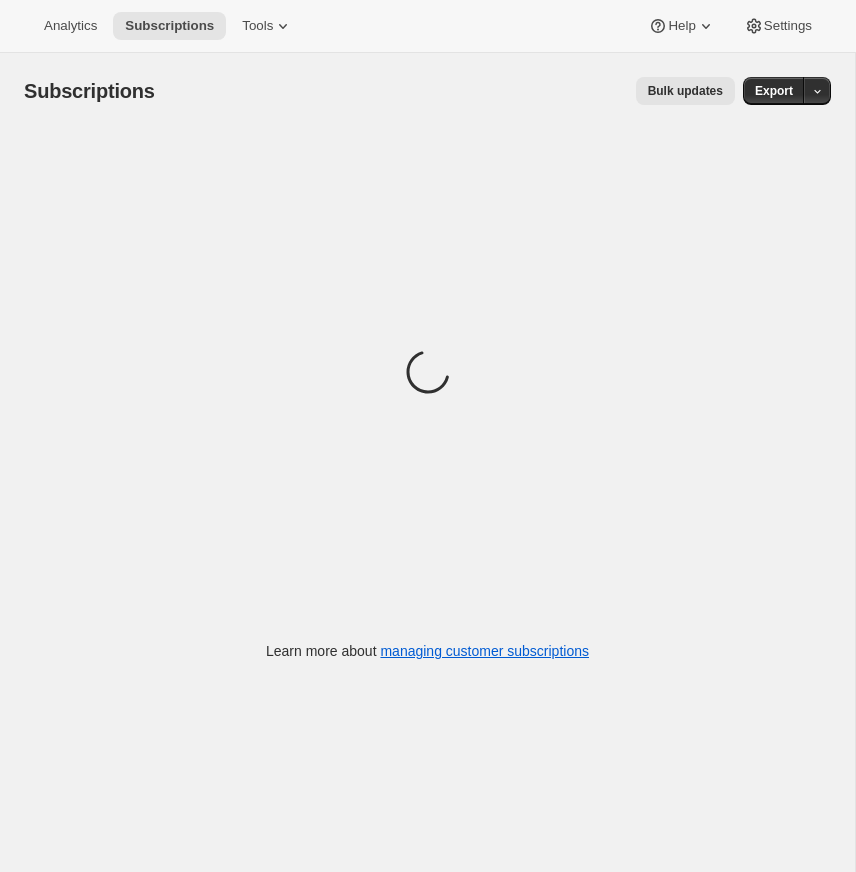 scroll, scrollTop: 0, scrollLeft: 0, axis: both 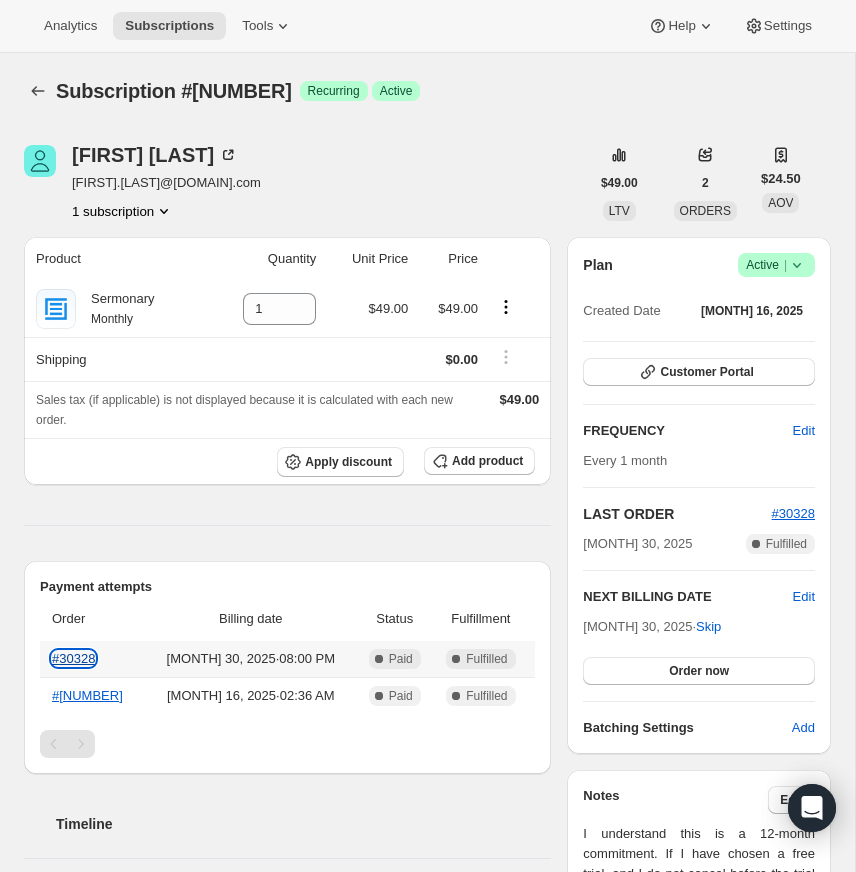 click on "#30328" at bounding box center (73, 658) 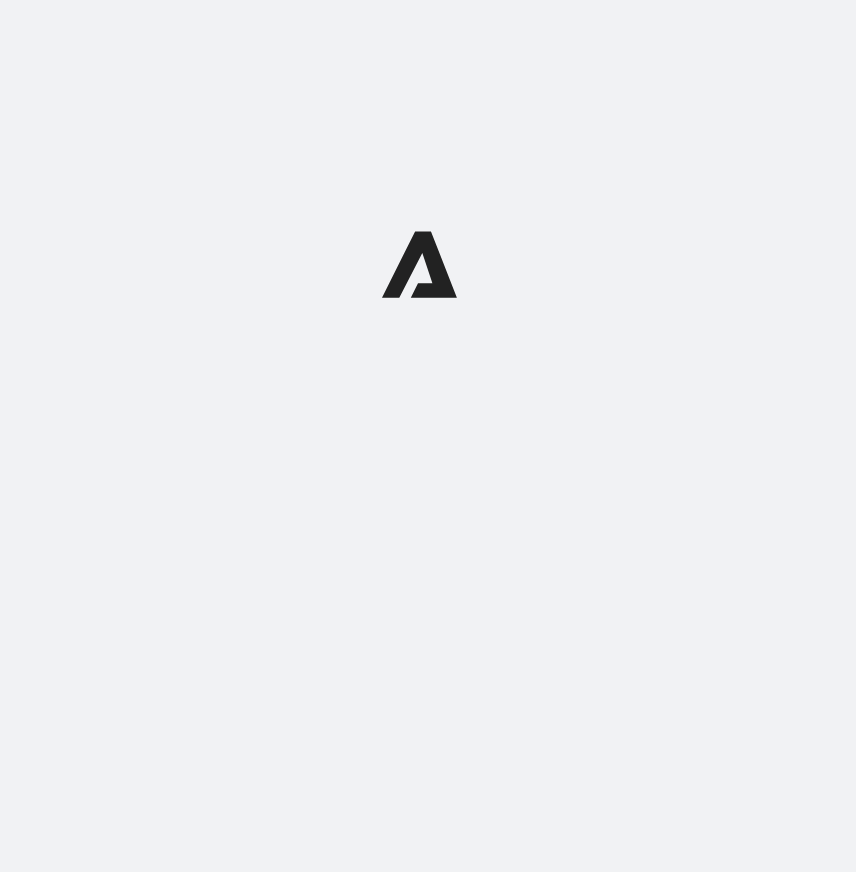 scroll, scrollTop: 0, scrollLeft: 0, axis: both 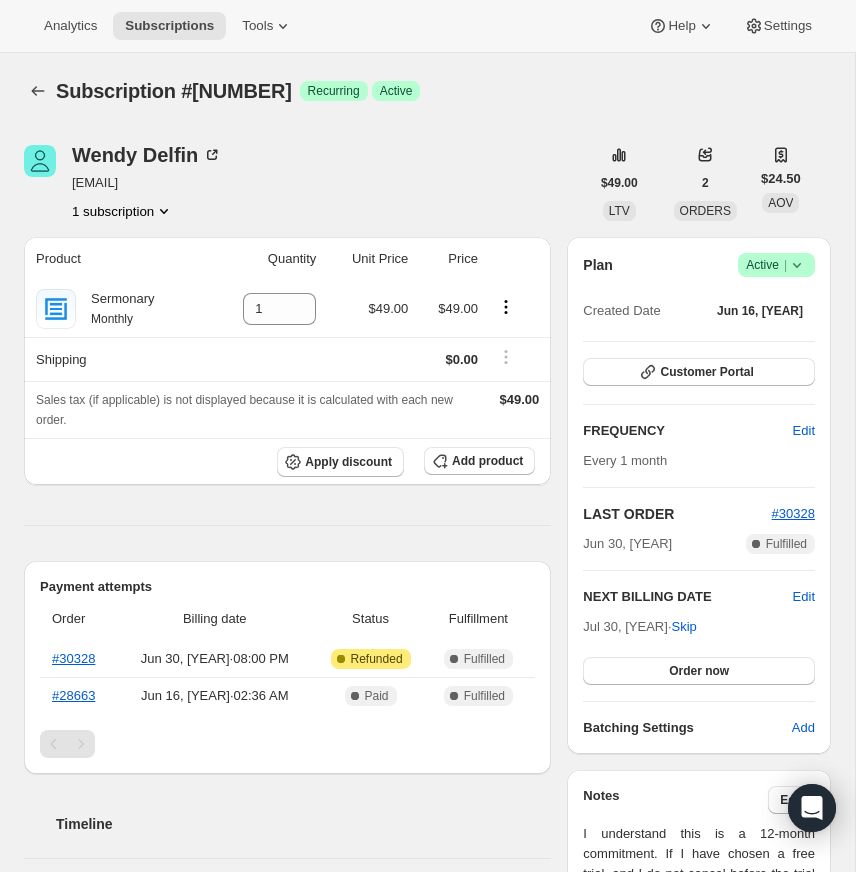 click at bounding box center (797, 265) 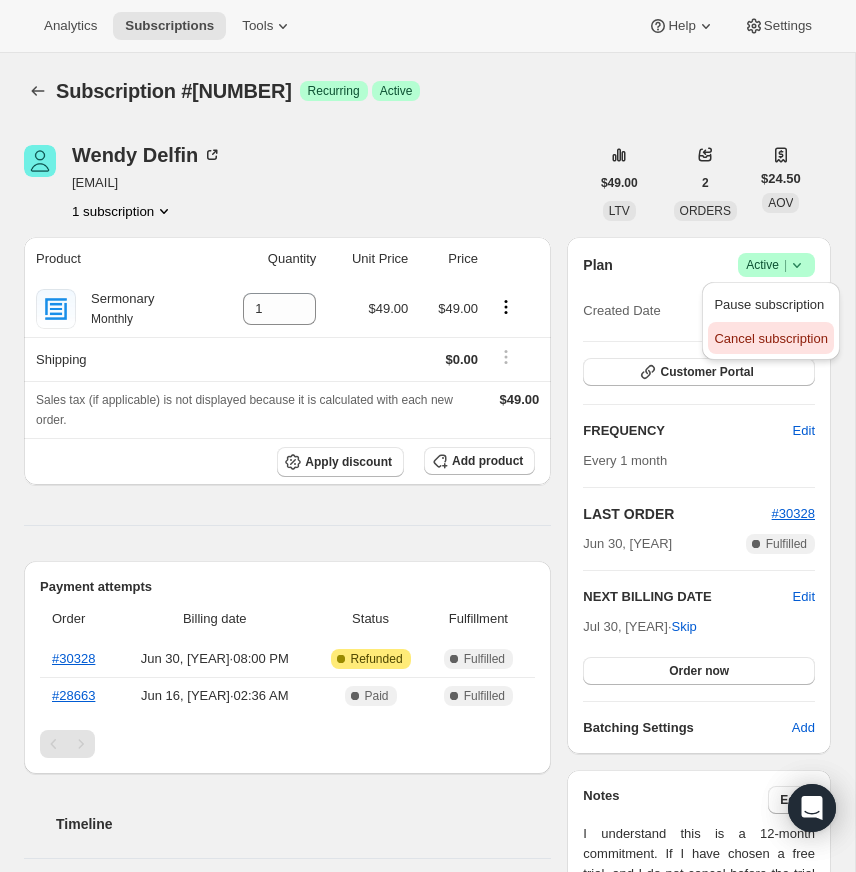 click on "Cancel subscription" at bounding box center [770, 338] 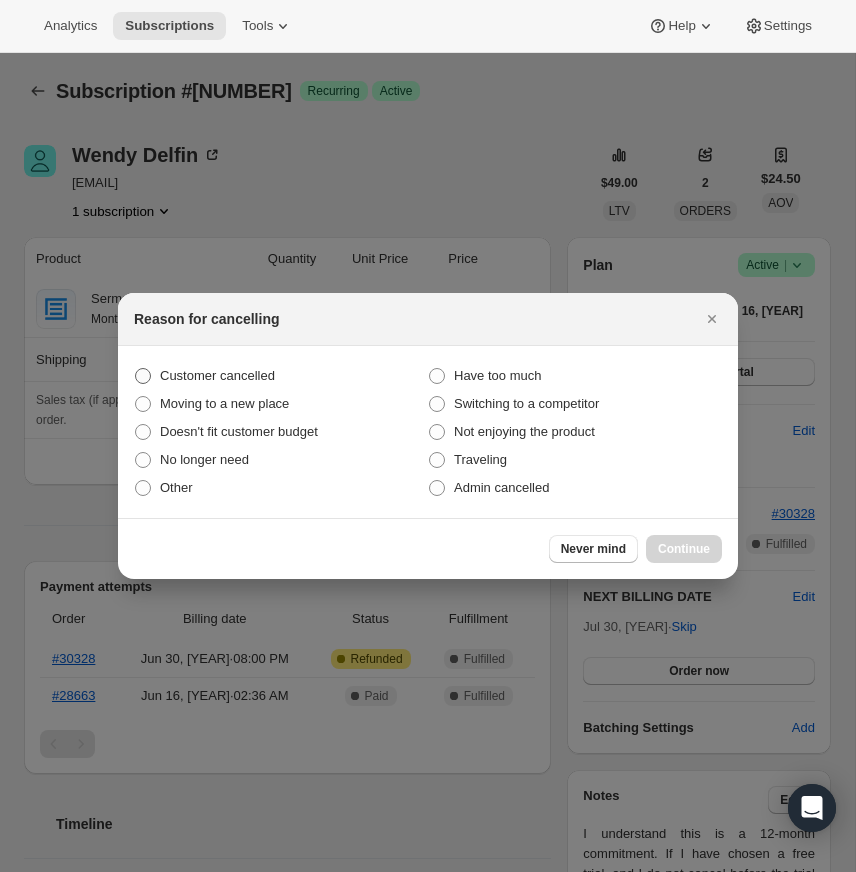 click at bounding box center [143, 376] 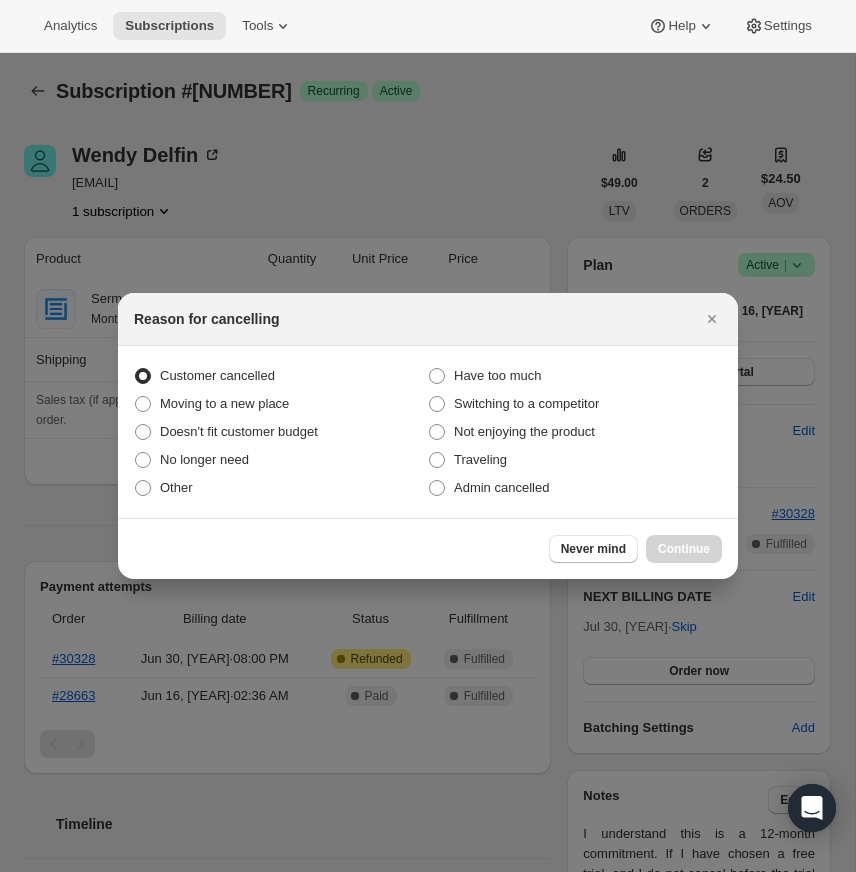 radio on "true" 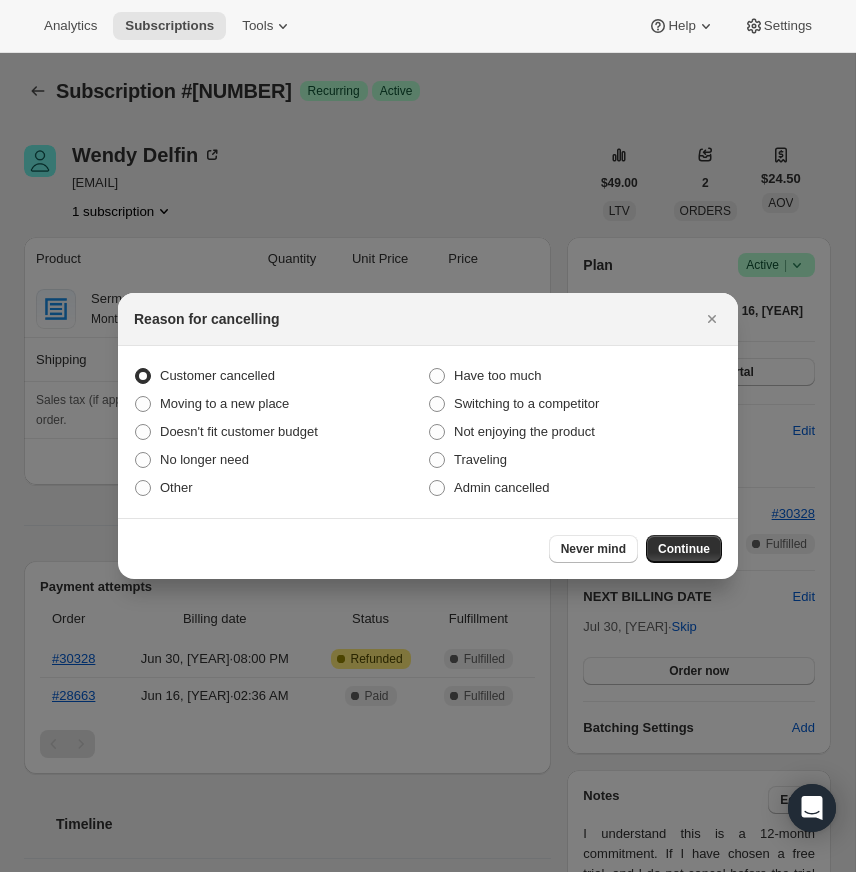 click on "Continue" at bounding box center [684, 549] 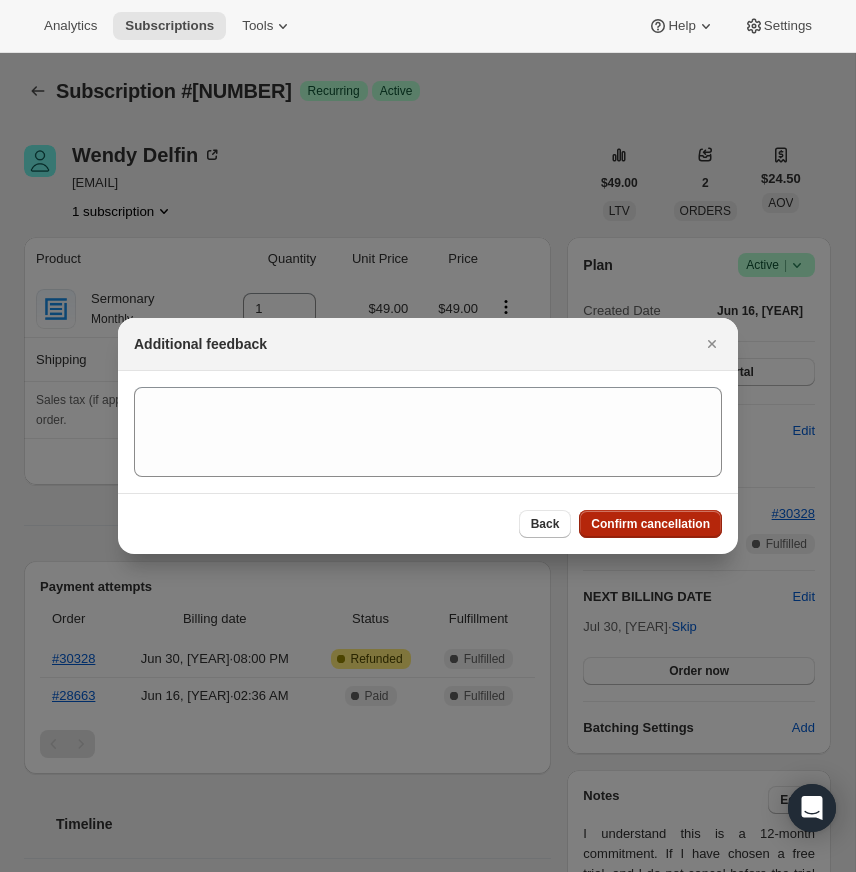 click on "Confirm cancellation" at bounding box center [650, 524] 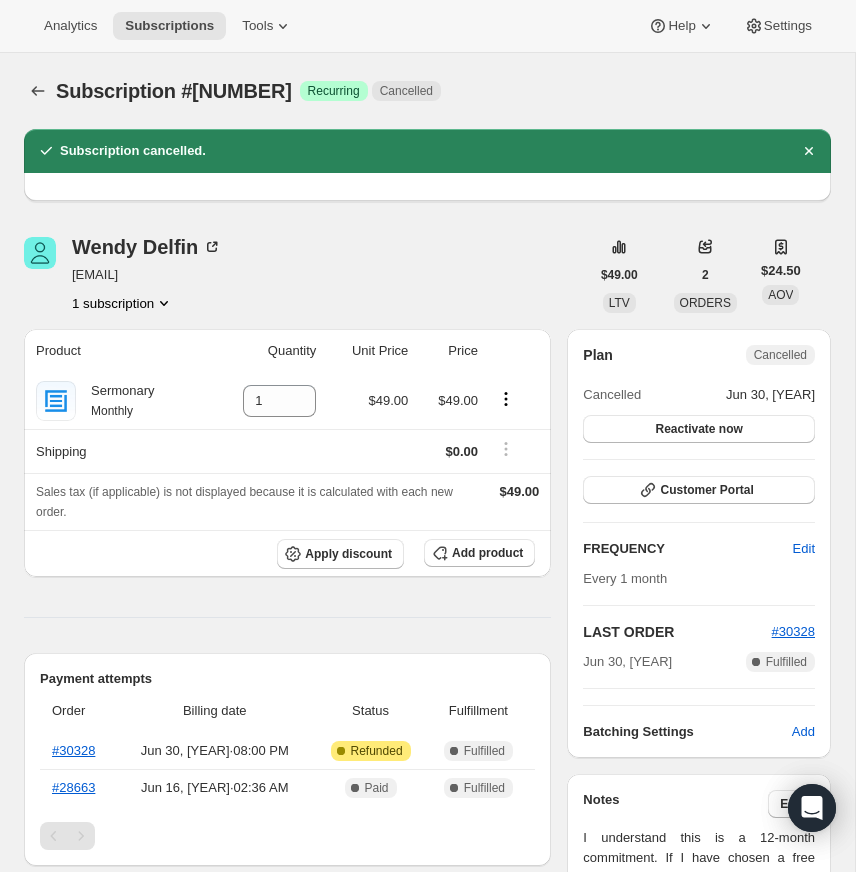 drag, startPoint x: 261, startPoint y: 275, endPoint x: 83, endPoint y: 274, distance: 178.0028 